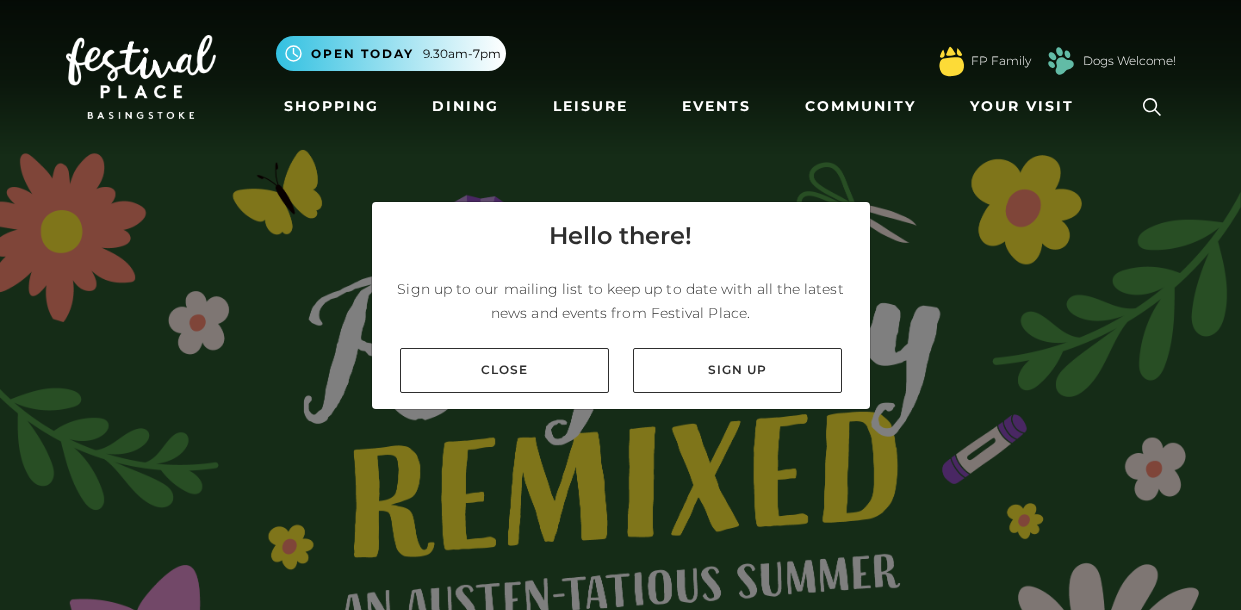 scroll, scrollTop: 0, scrollLeft: 0, axis: both 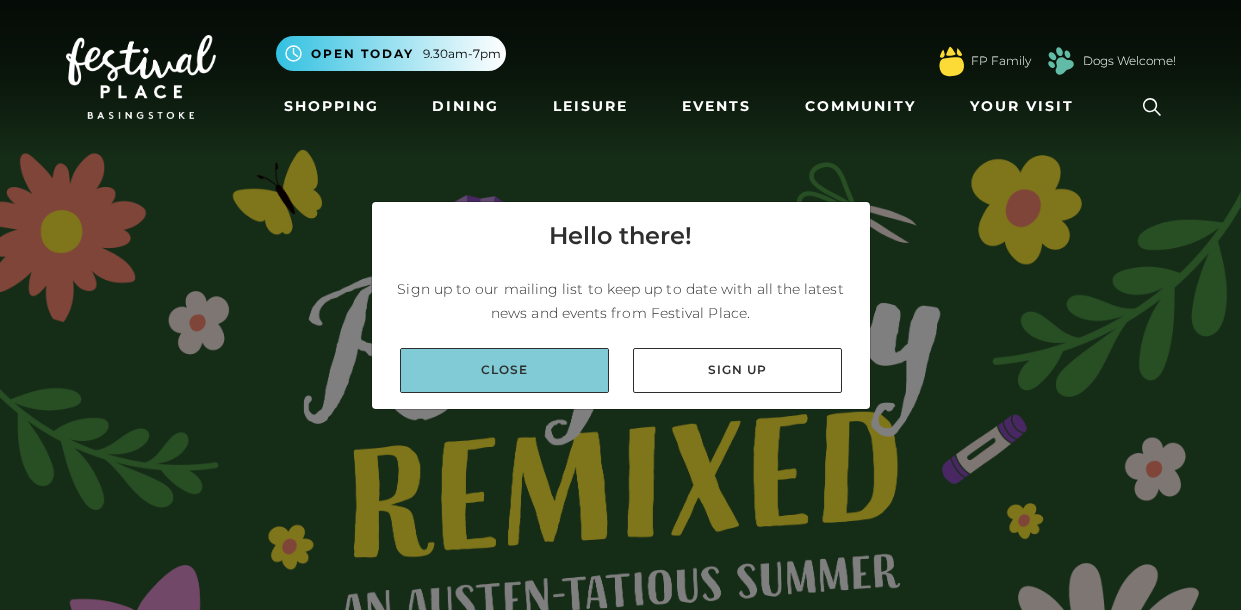 click on "Close" at bounding box center (504, 370) 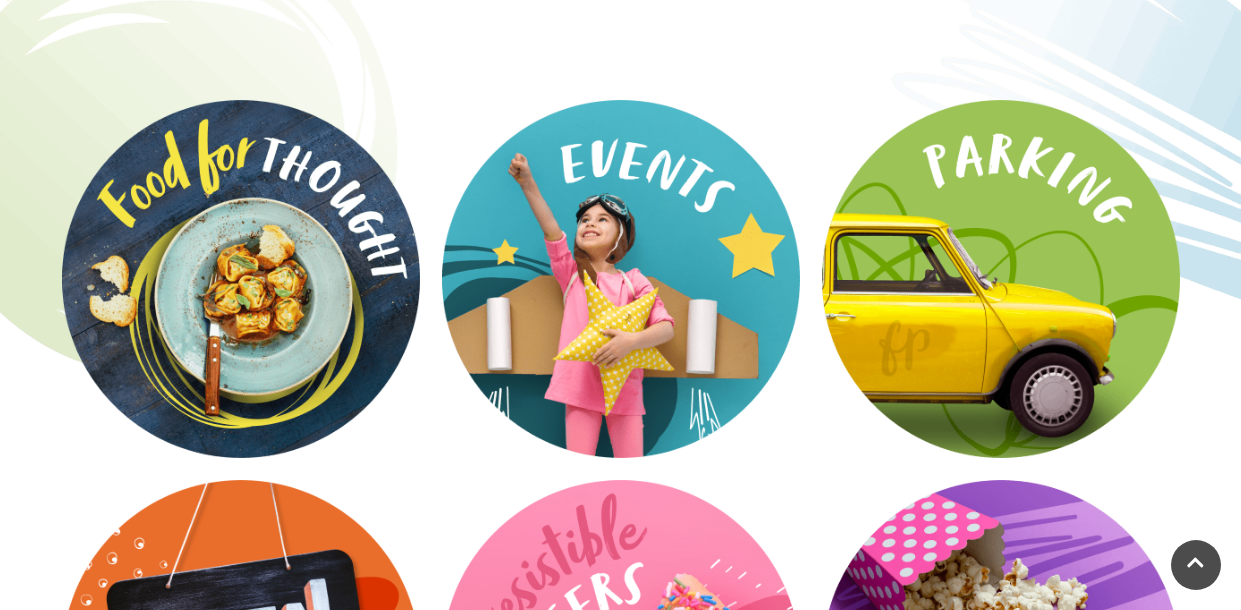 scroll, scrollTop: 3584, scrollLeft: 0, axis: vertical 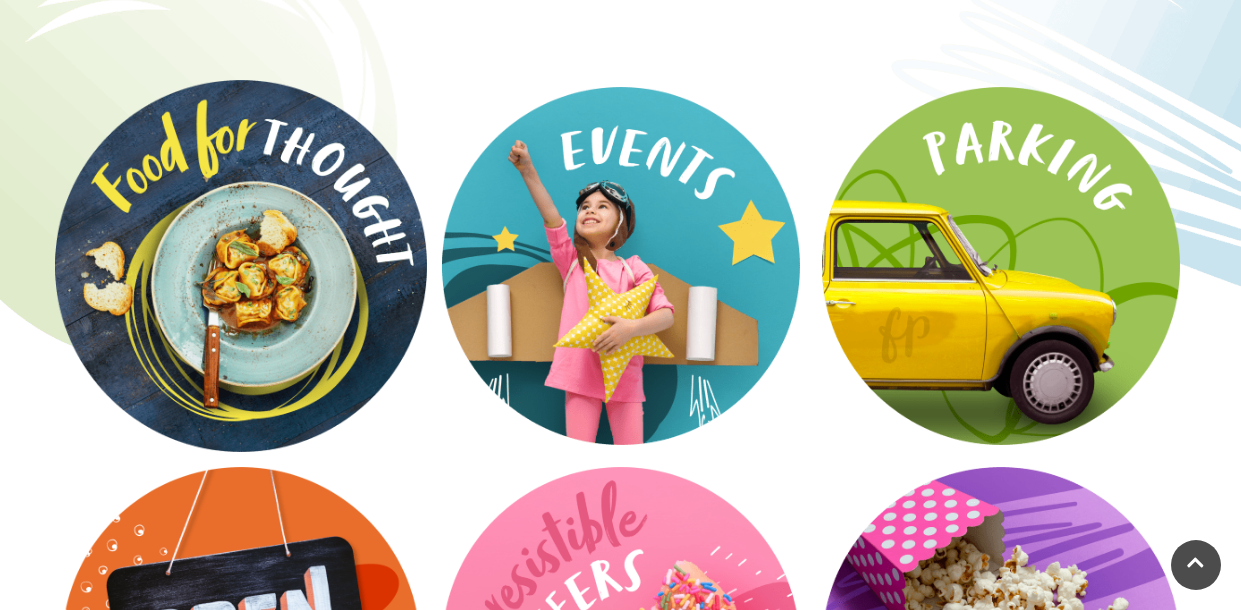 click at bounding box center [241, 266] 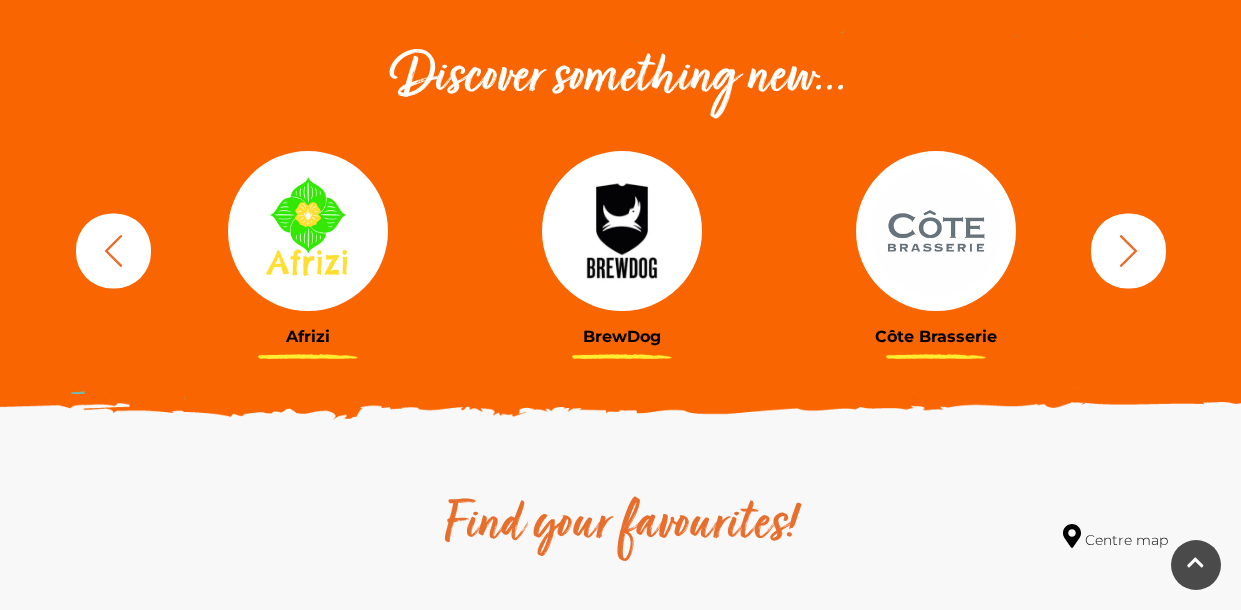 scroll, scrollTop: 694, scrollLeft: 0, axis: vertical 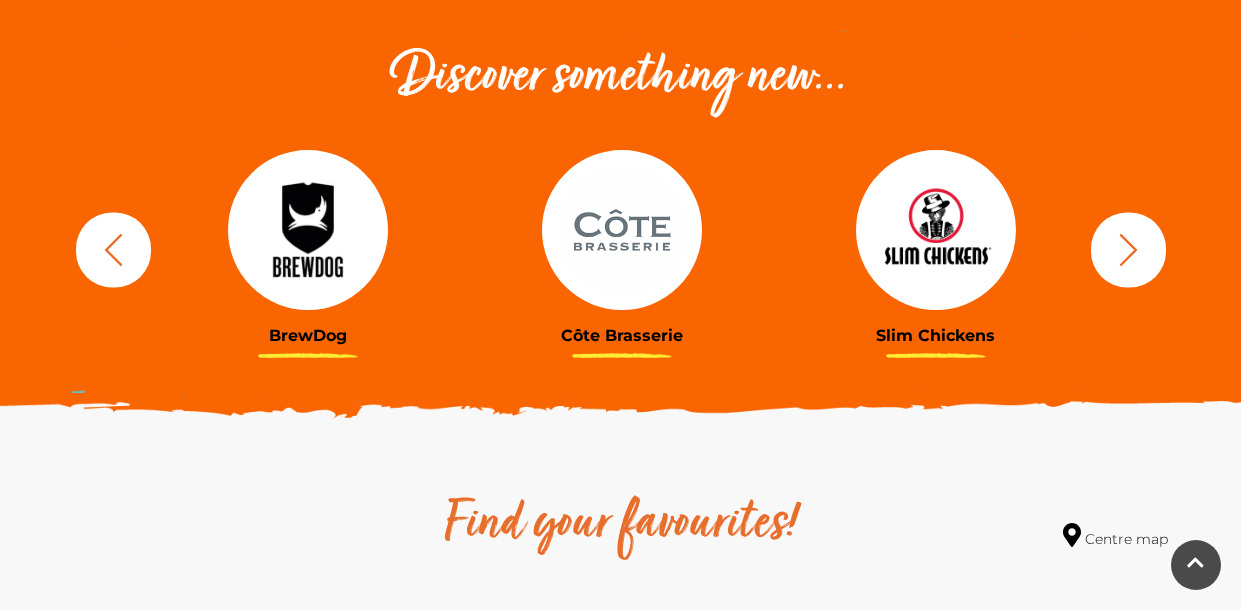 click 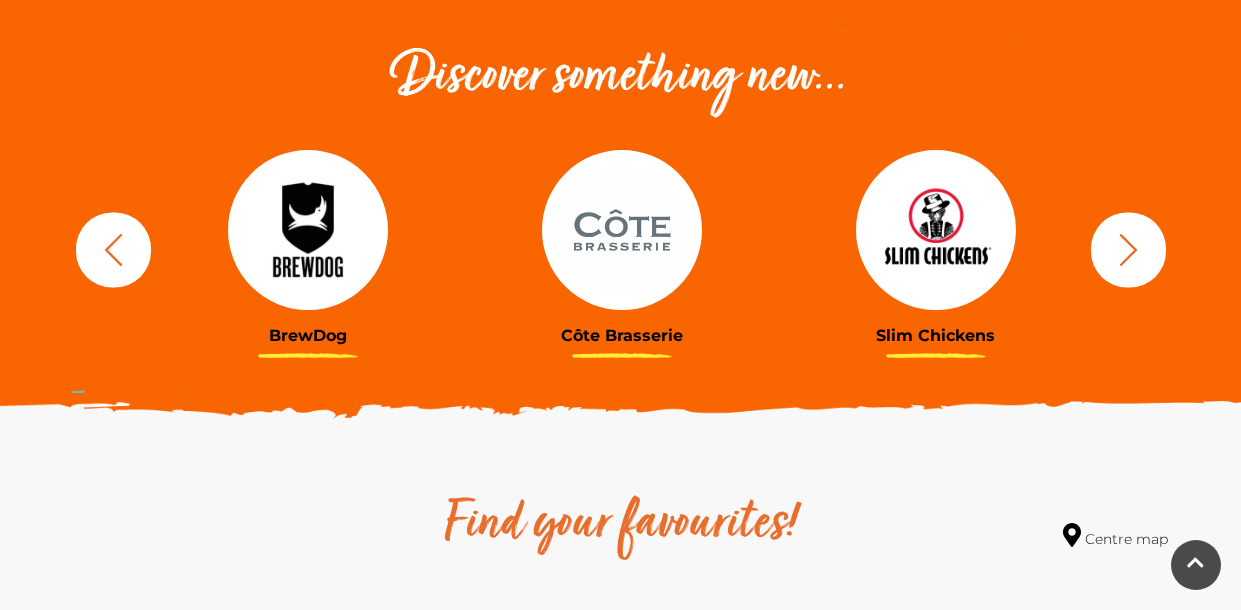 click 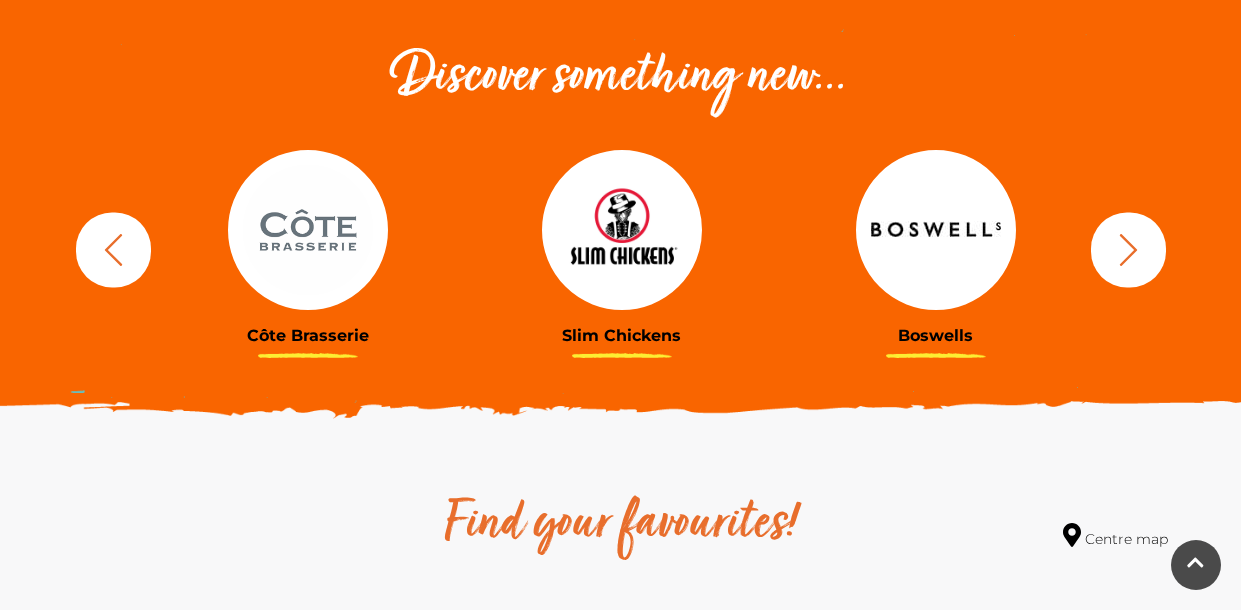 click 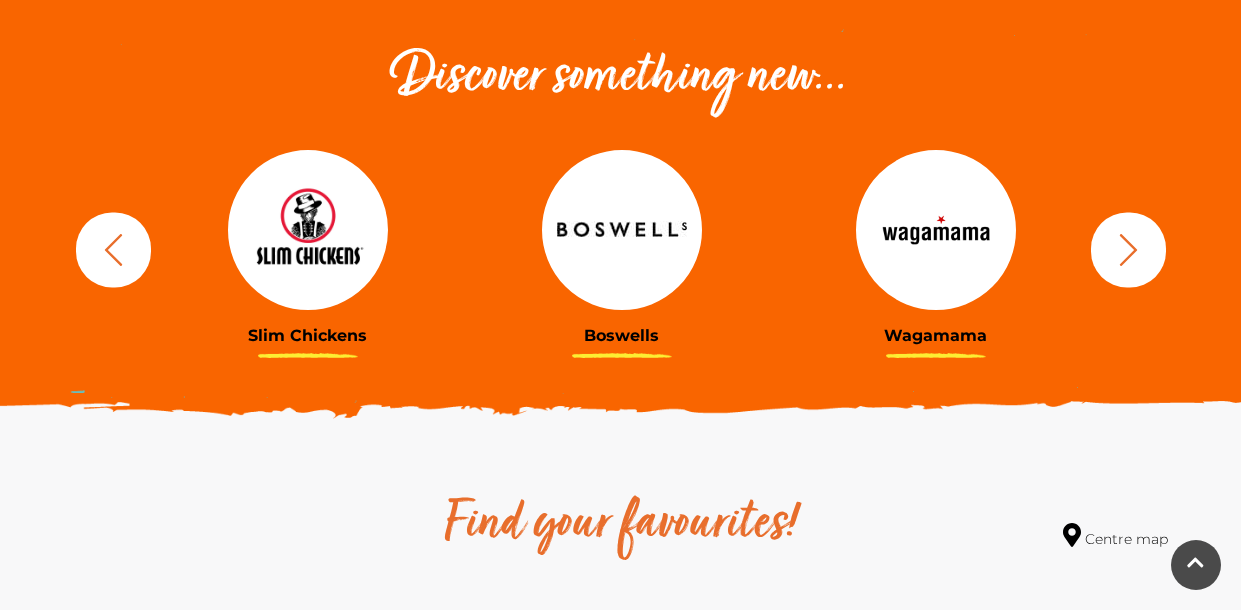 click 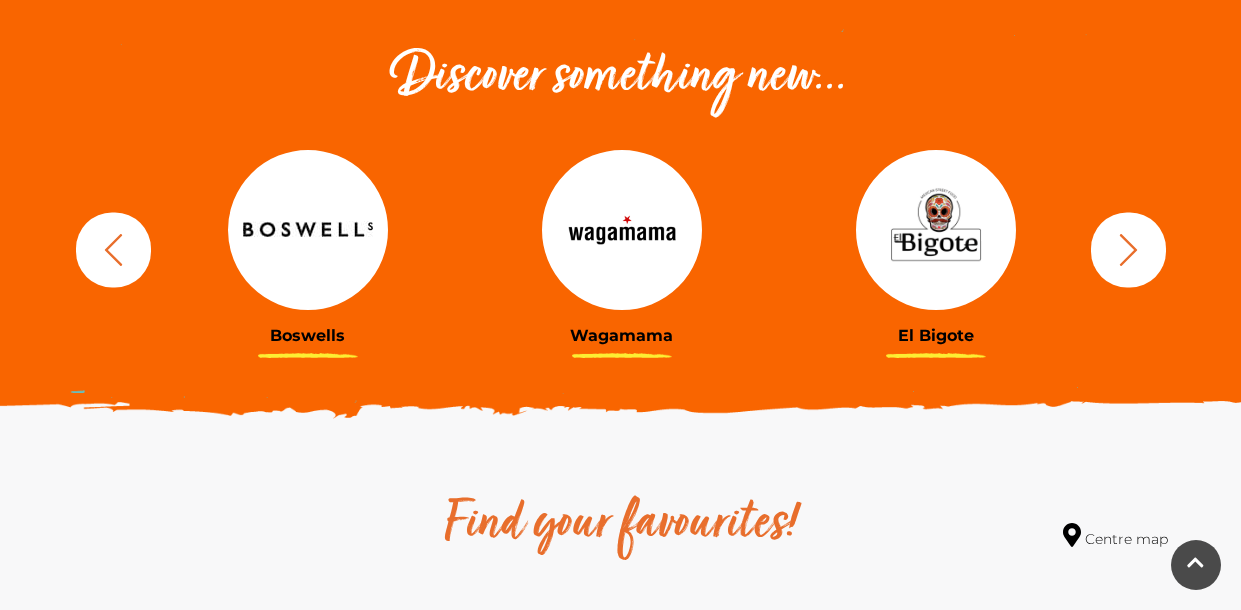 click 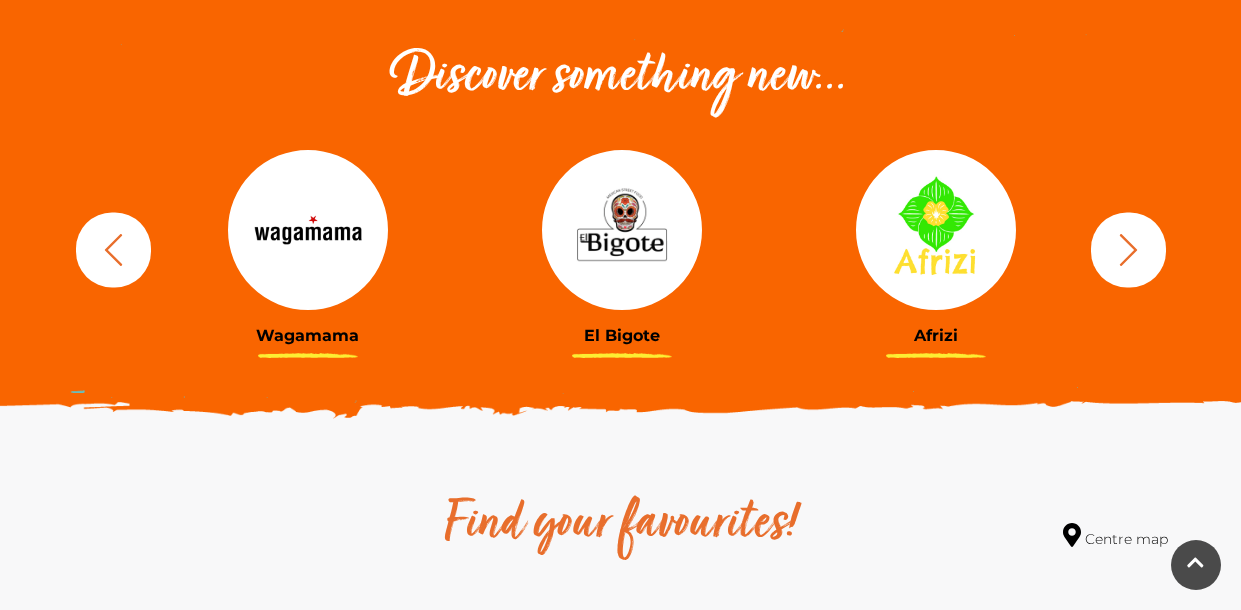 click 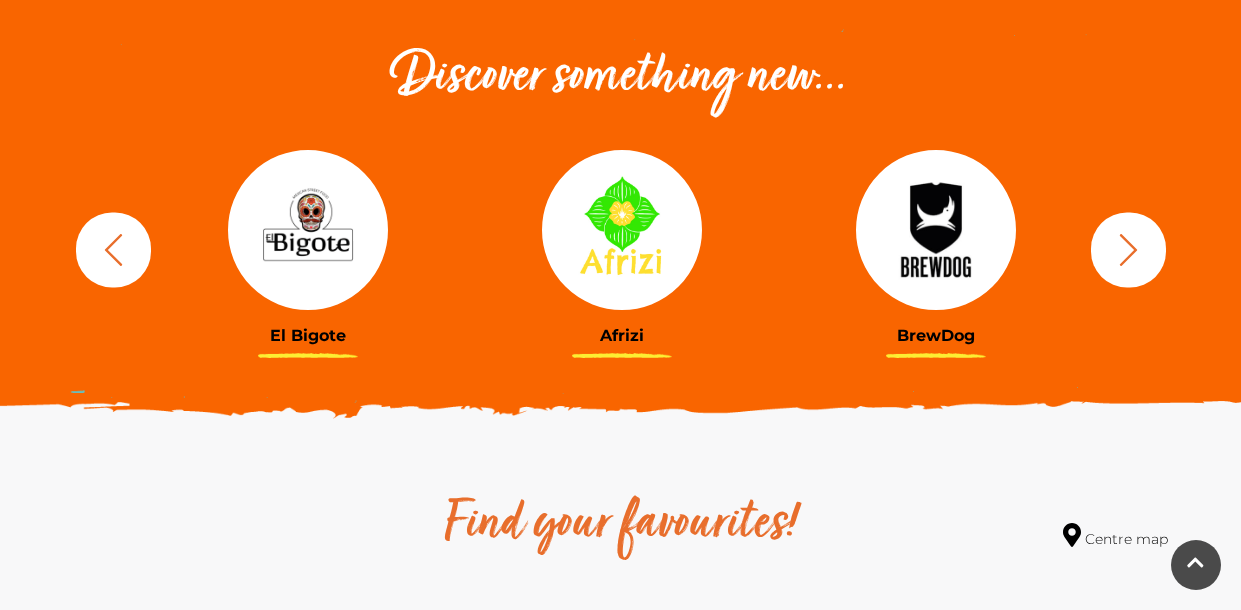 click 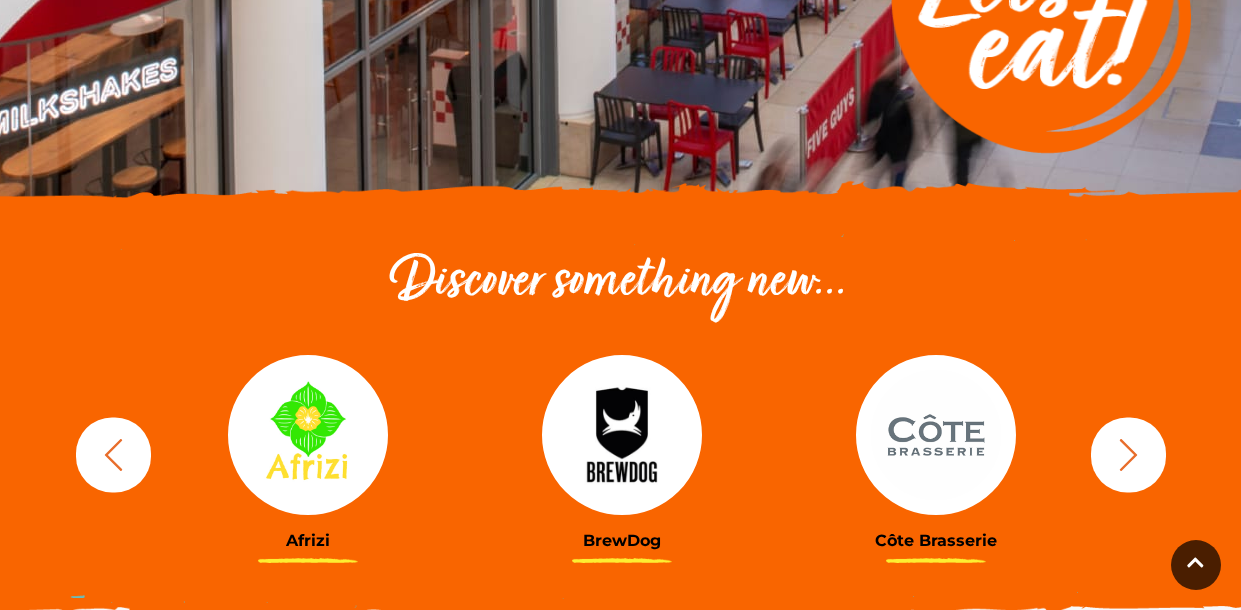 scroll, scrollTop: 0, scrollLeft: 0, axis: both 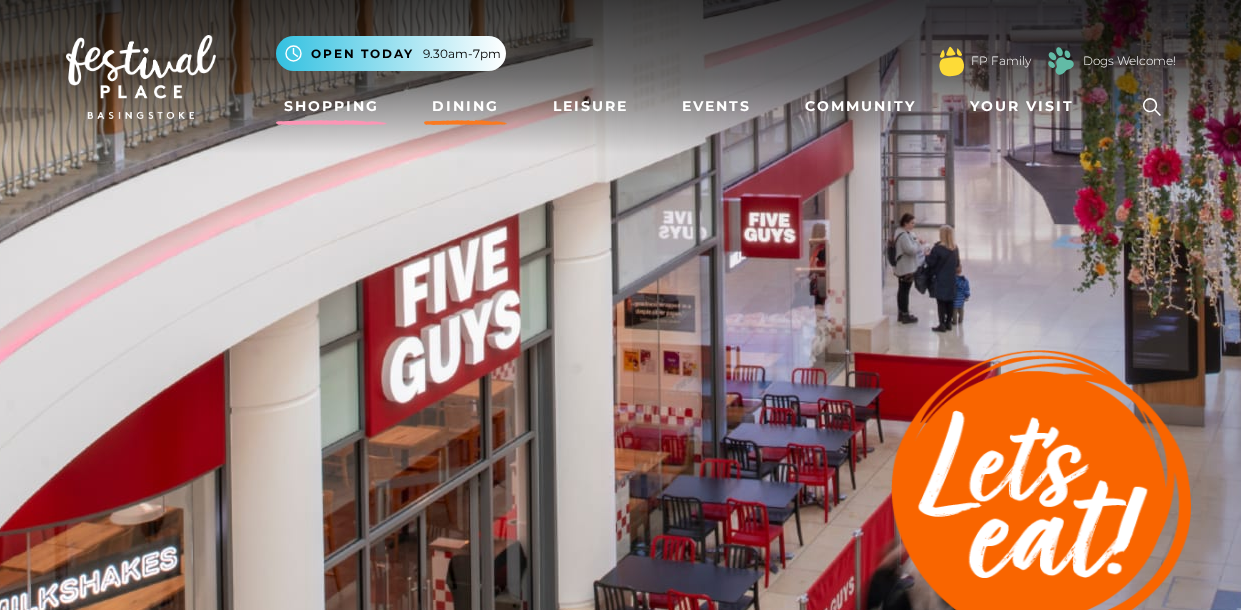 click on "Shopping" at bounding box center [331, 106] 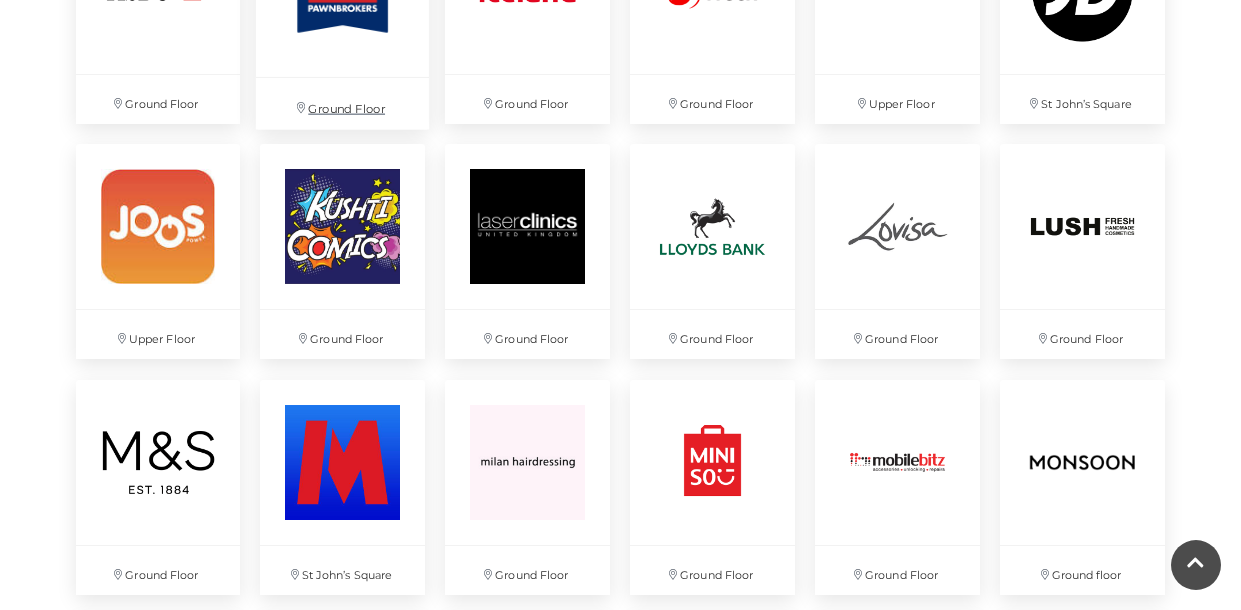 scroll, scrollTop: 3246, scrollLeft: 0, axis: vertical 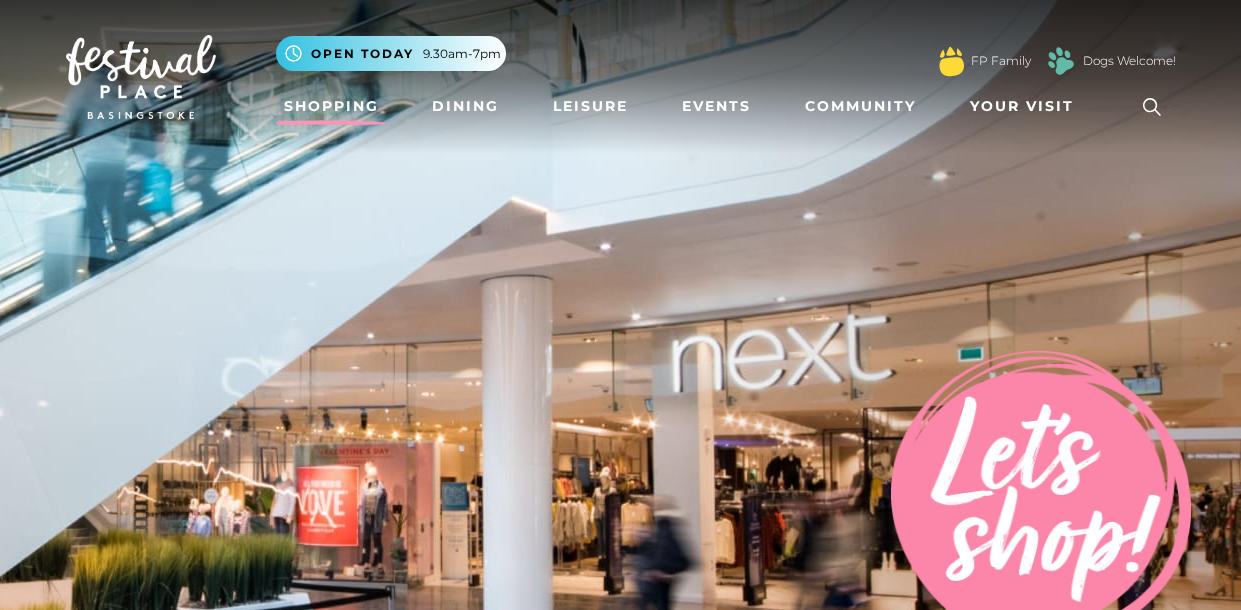 click on ".st5{fill:none;stroke:#FFFFFF;stroke-width:2.29;stroke-miterlimit:10;}
Open today
[TIME]-[TIME]
Monday  [TIME]-[TIME]
Tuesday  [TIME]-[TIME]
Wednesday  [TIME]-[TIME]
Thursday  [TIME]-[TIME]
Friday  [TIME]-[TIME]
Saturday  [TIME]-[TIME]
Sunday  [TIME]-[TIME]
Restaurant & Leisure opening times
FP Family
Dogs Welcome!" at bounding box center (726, 54) 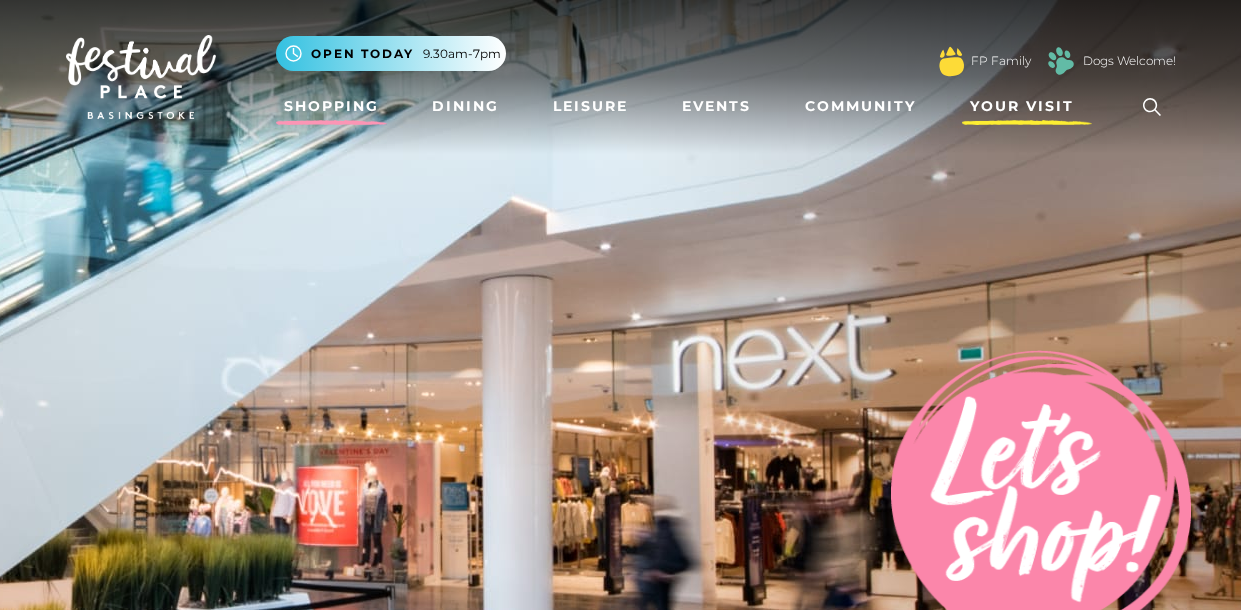 click on "Your Visit" at bounding box center [1022, 106] 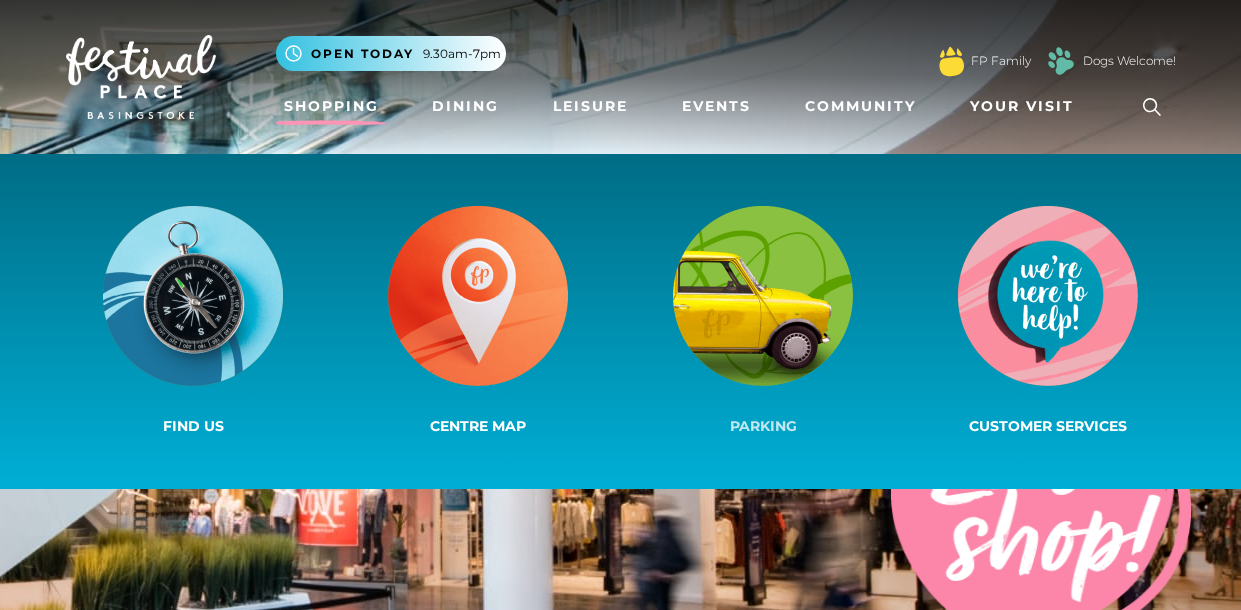 click at bounding box center (763, 296) 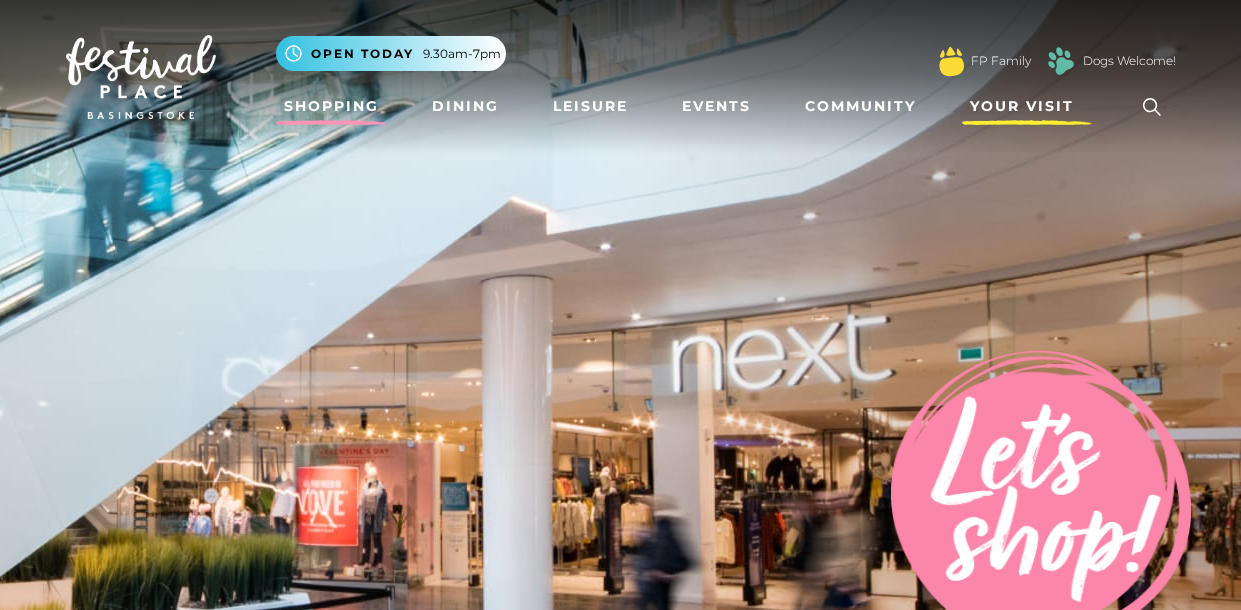 click on "Your Visit" at bounding box center (1022, 106) 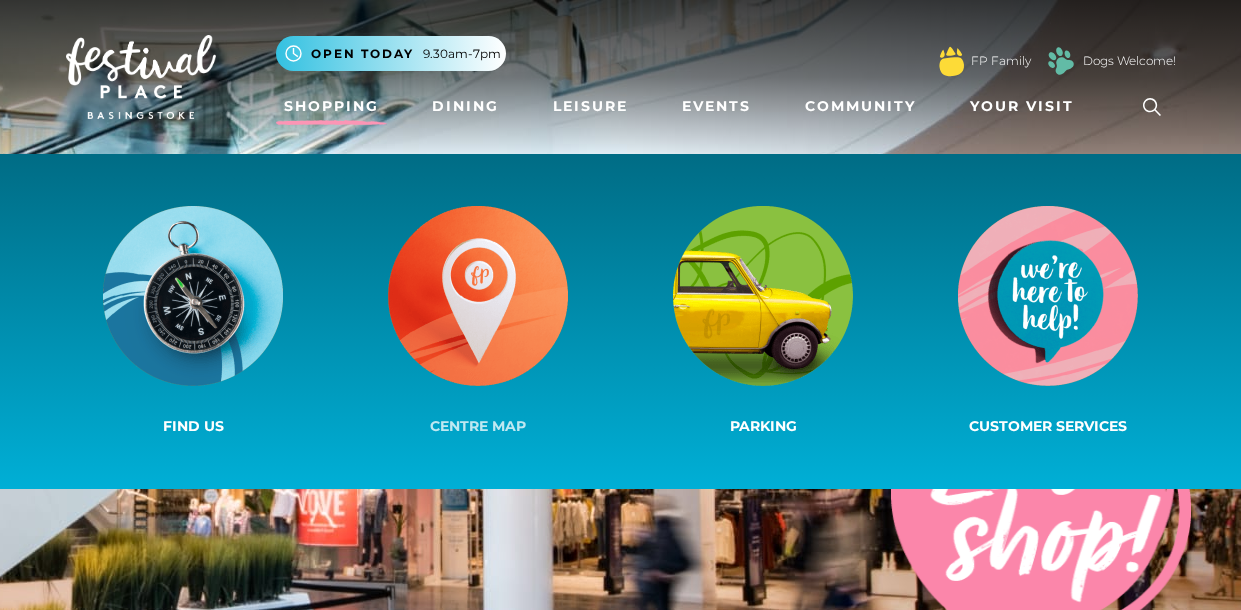 click at bounding box center [478, 296] 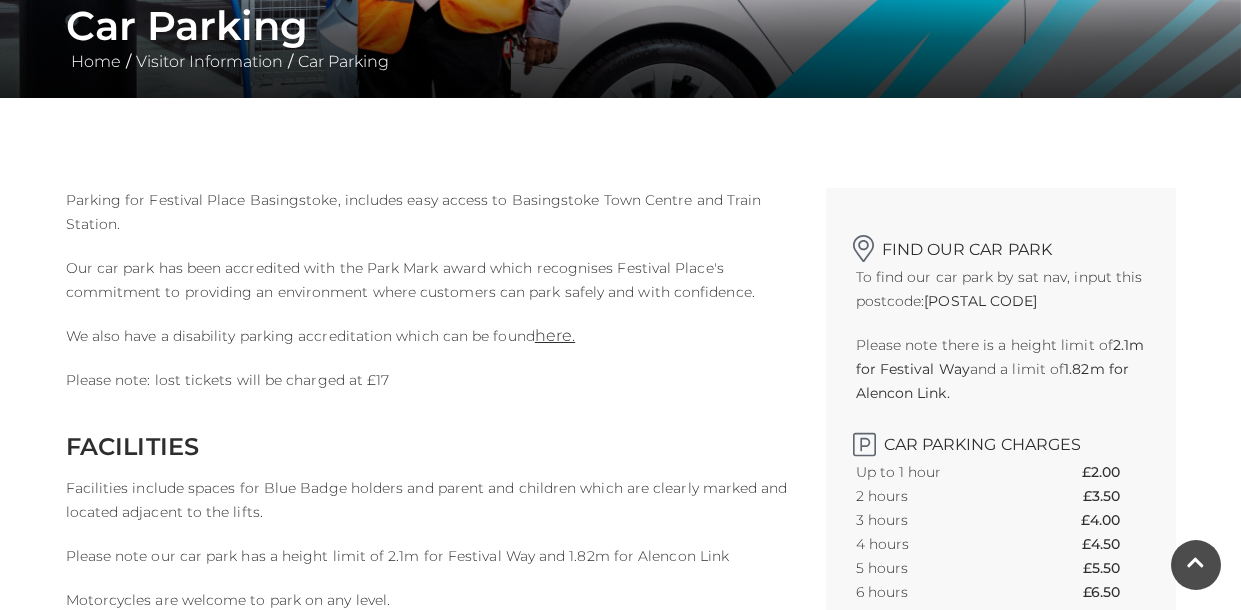 scroll, scrollTop: 410, scrollLeft: 0, axis: vertical 